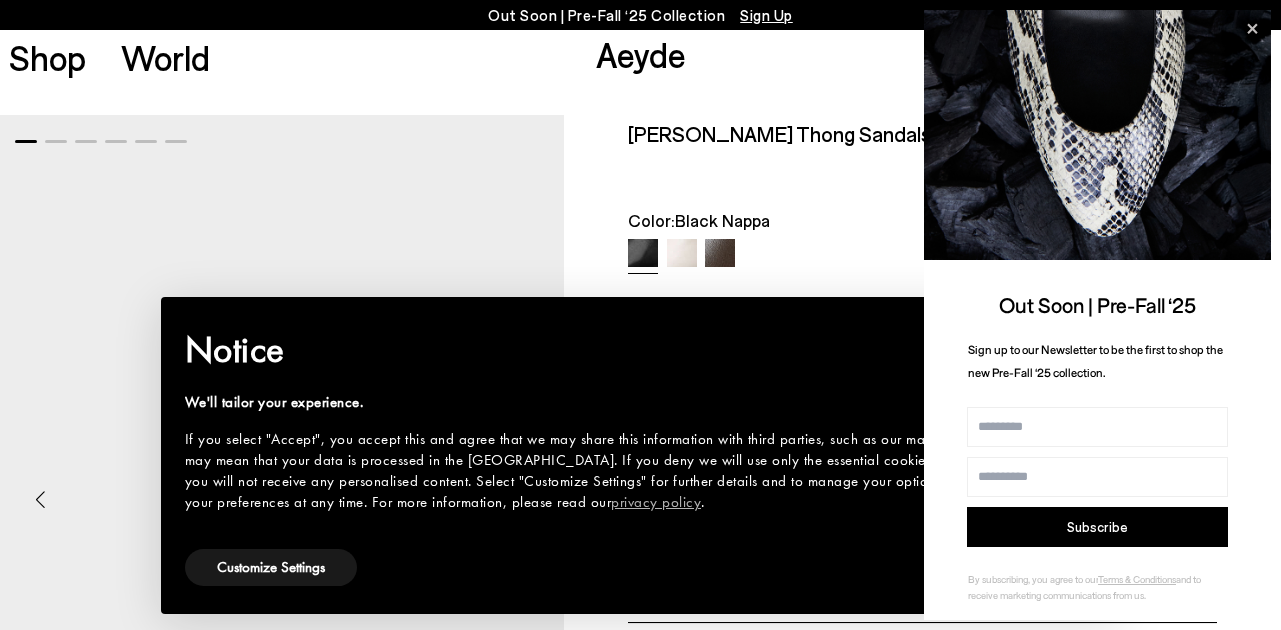 scroll, scrollTop: 0, scrollLeft: 0, axis: both 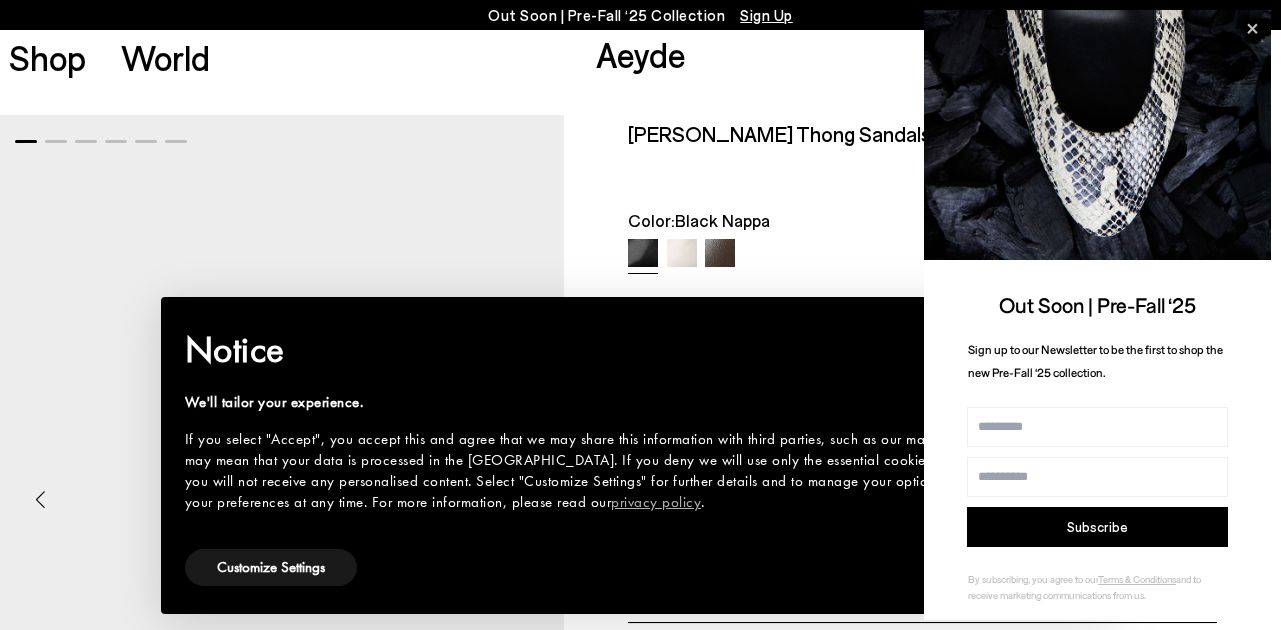 click on "Color:  Black Nappa" at bounding box center [922, 220] 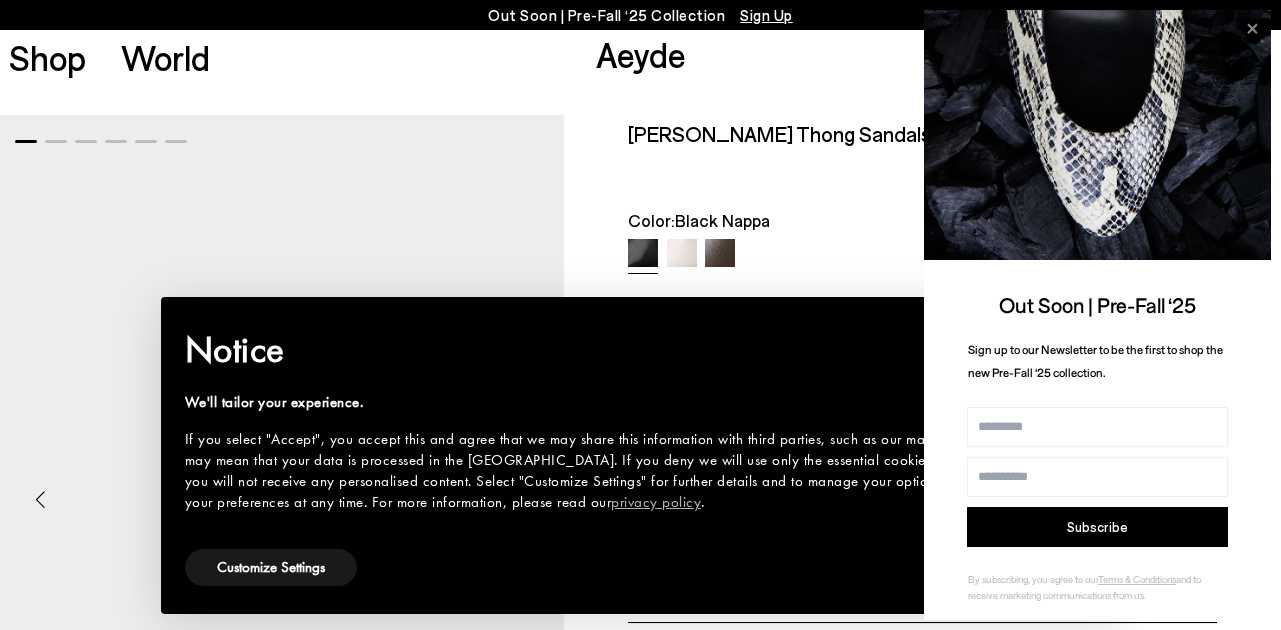 click 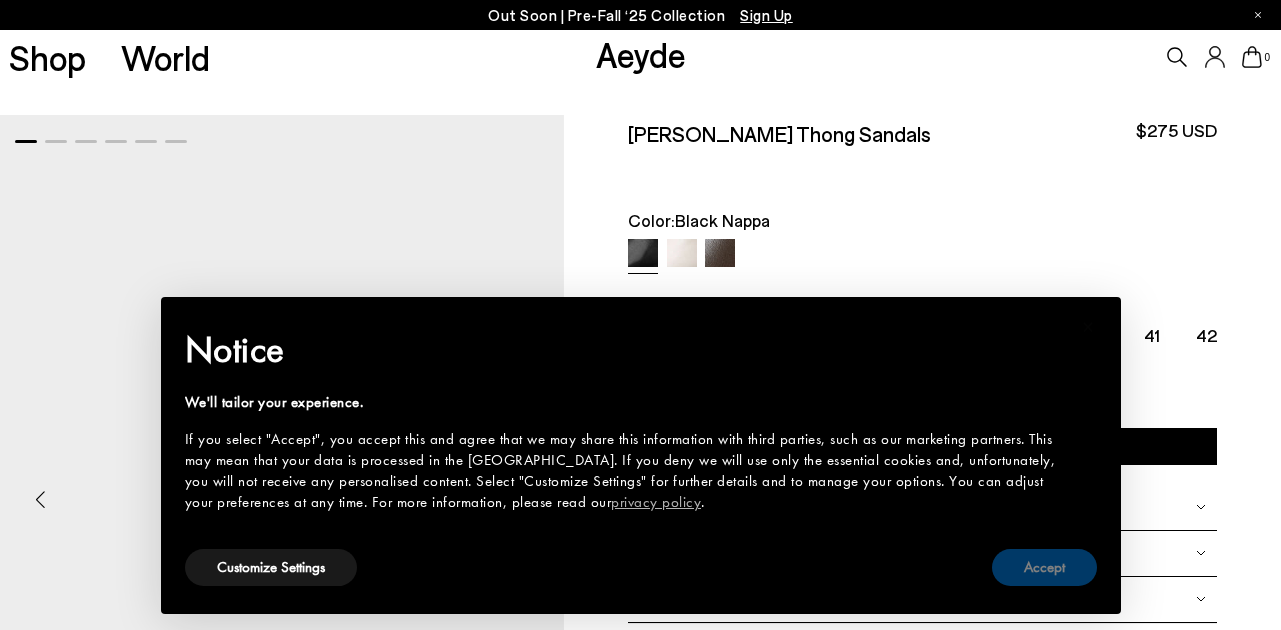 click on "Accept" at bounding box center [1044, 567] 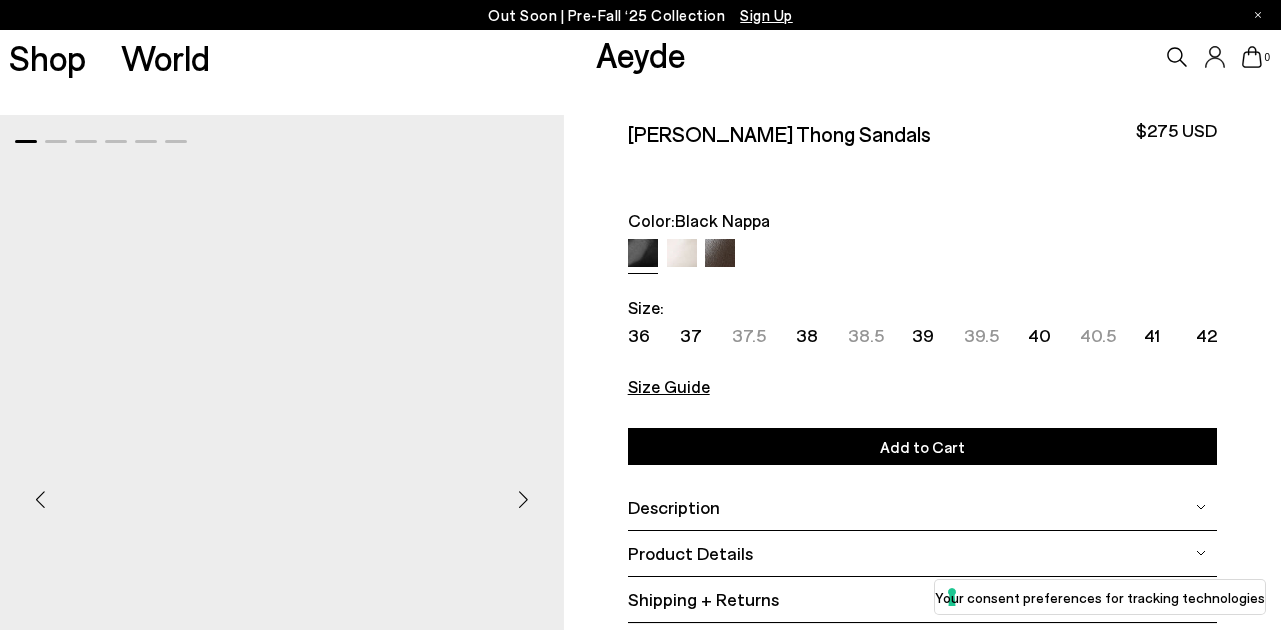 click at bounding box center (720, 254) 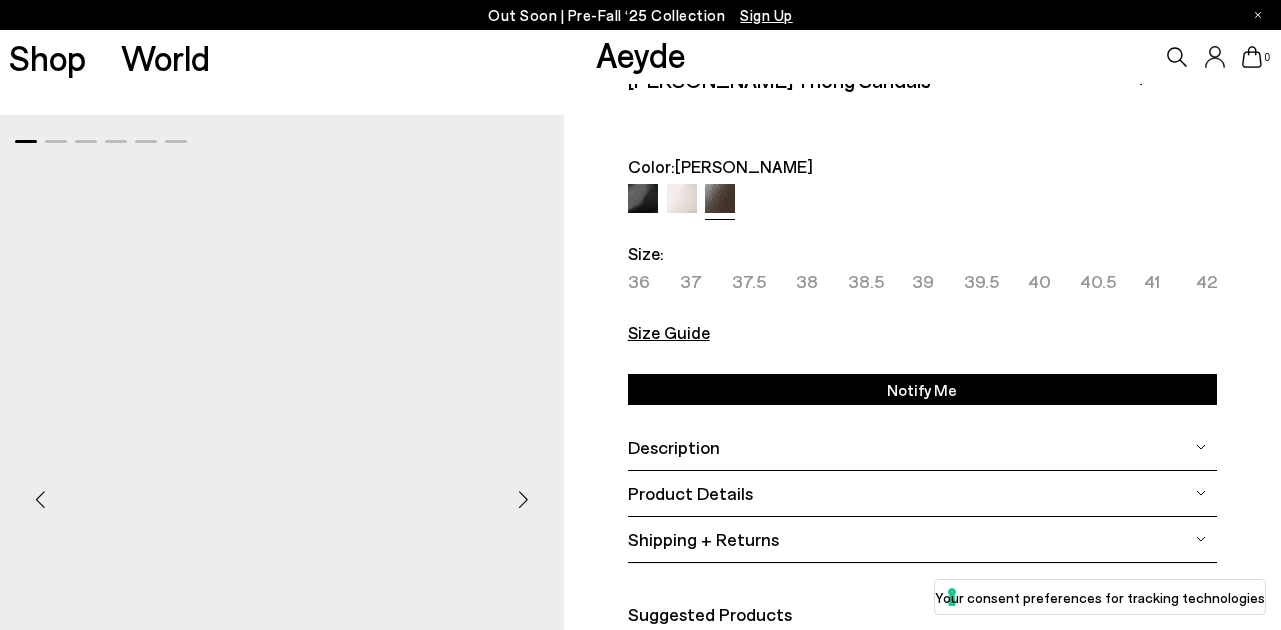 scroll, scrollTop: 0, scrollLeft: 0, axis: both 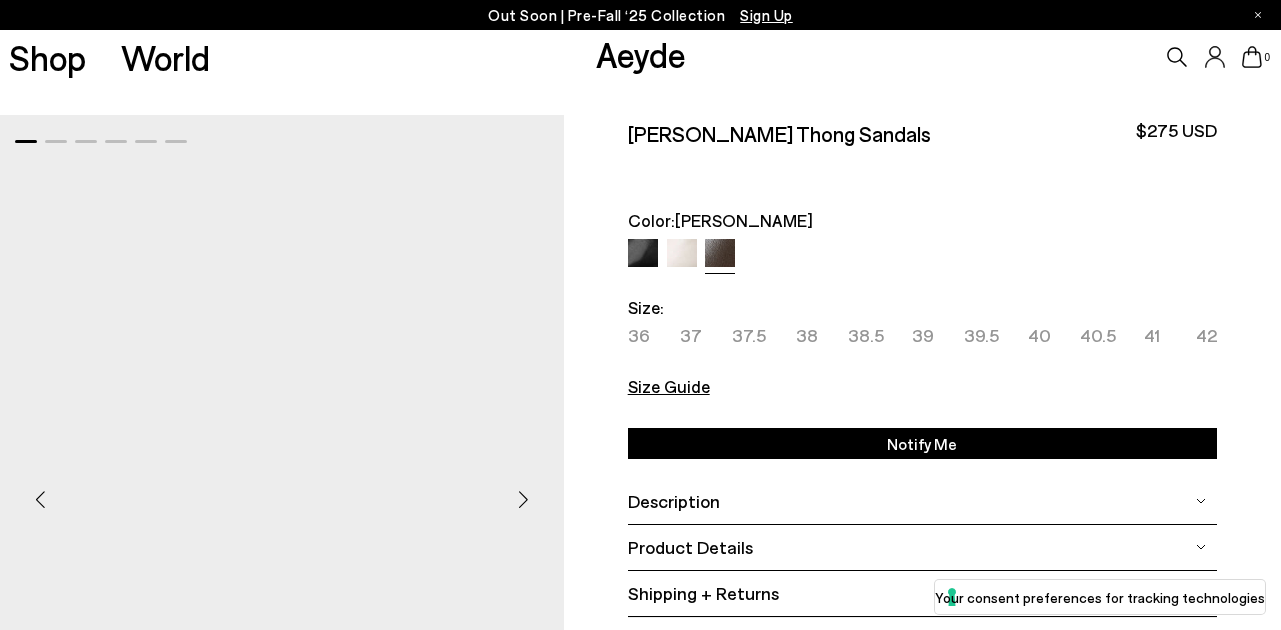 click at bounding box center (643, 254) 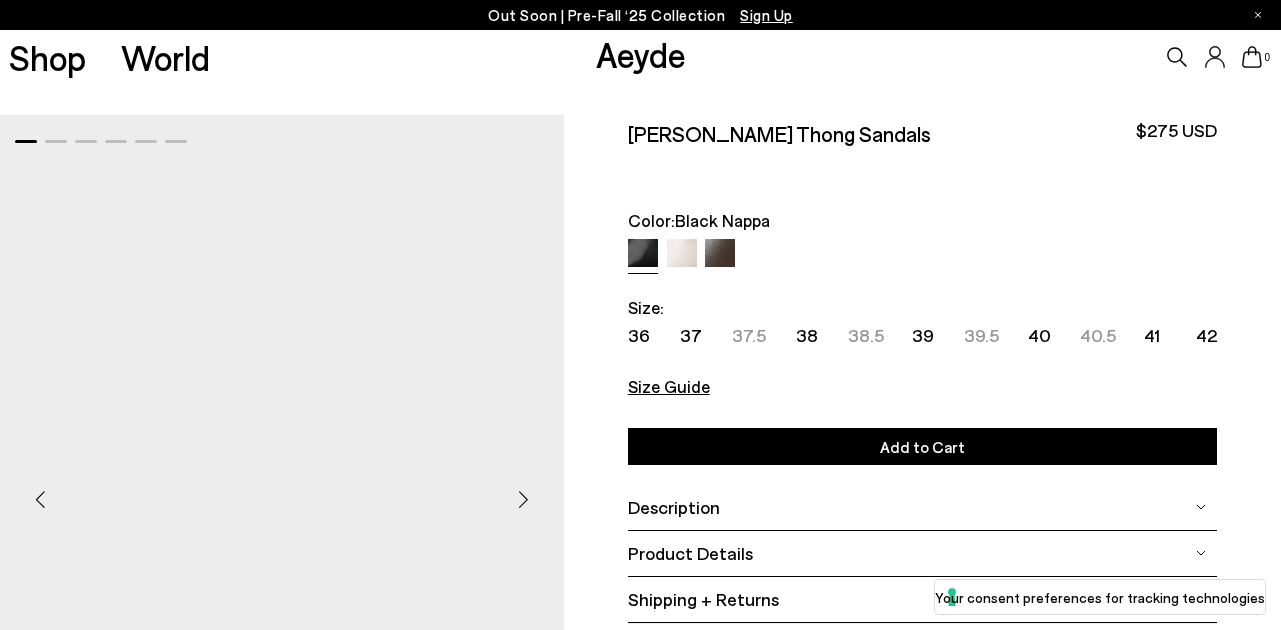 scroll, scrollTop: 0, scrollLeft: 0, axis: both 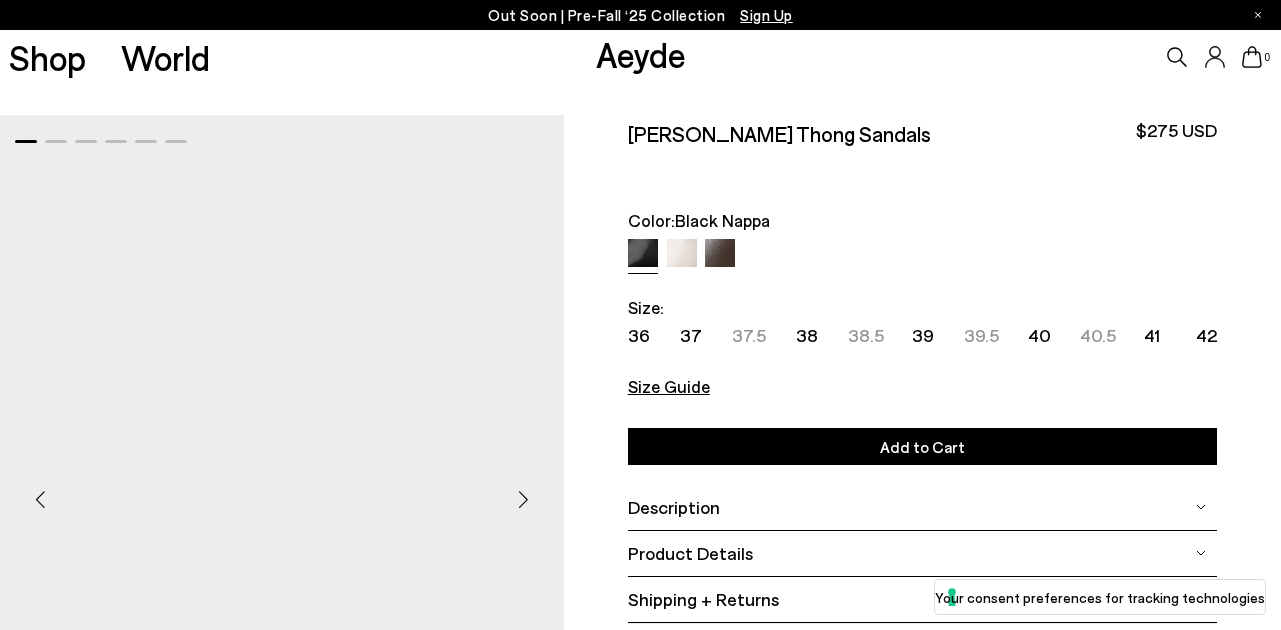 click at bounding box center (524, 499) 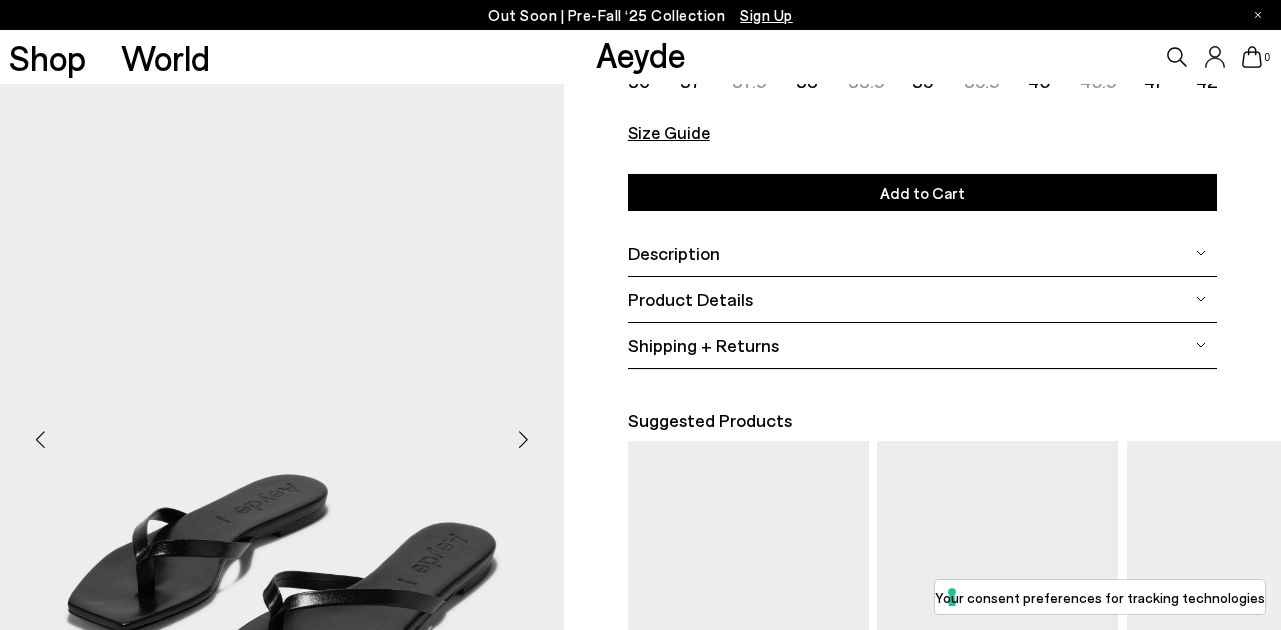 scroll, scrollTop: 255, scrollLeft: 0, axis: vertical 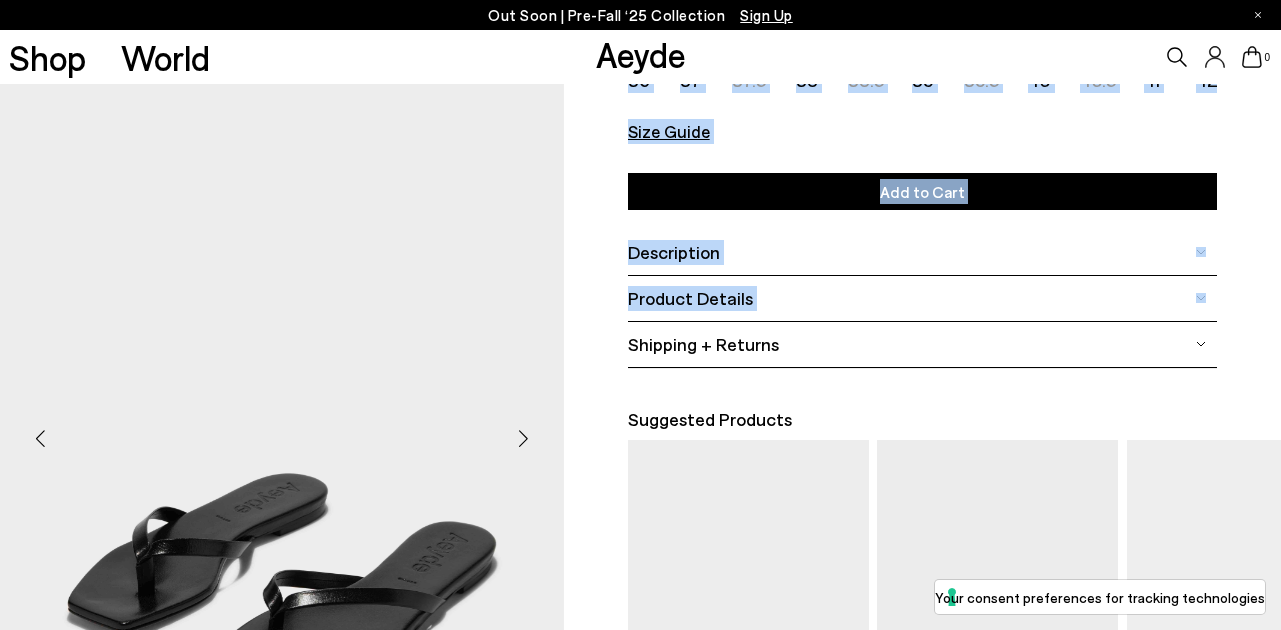 drag, startPoint x: 367, startPoint y: 505, endPoint x: 1445, endPoint y: 335, distance: 1091.3221 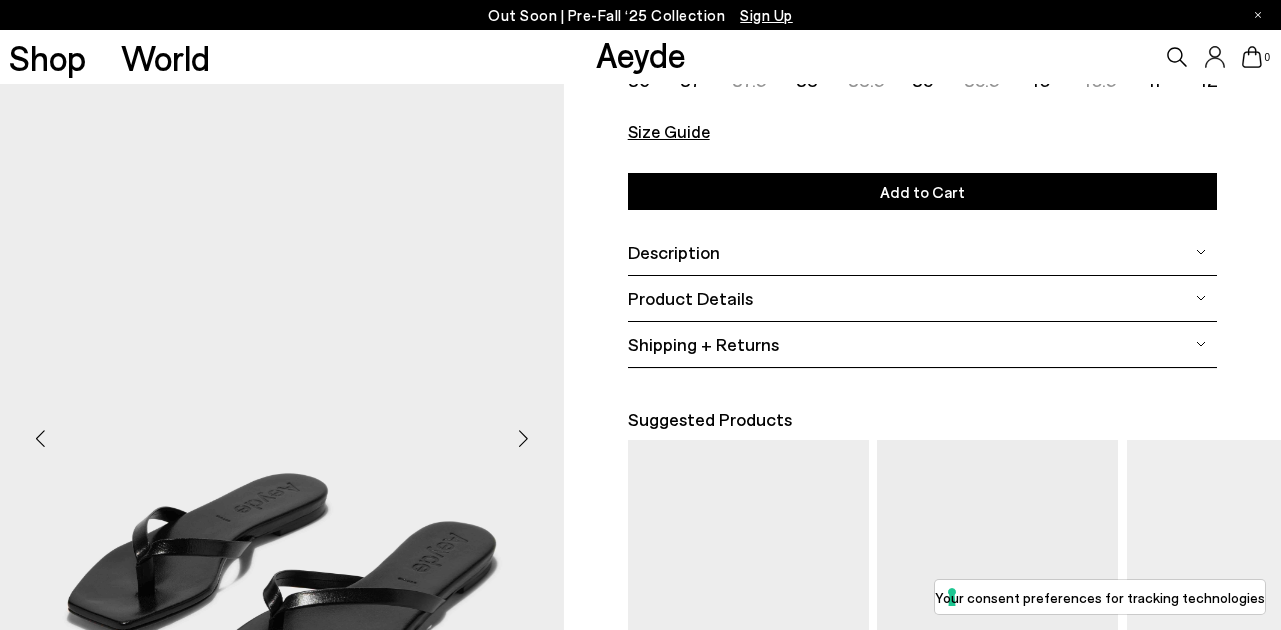 click at bounding box center (282, 430) 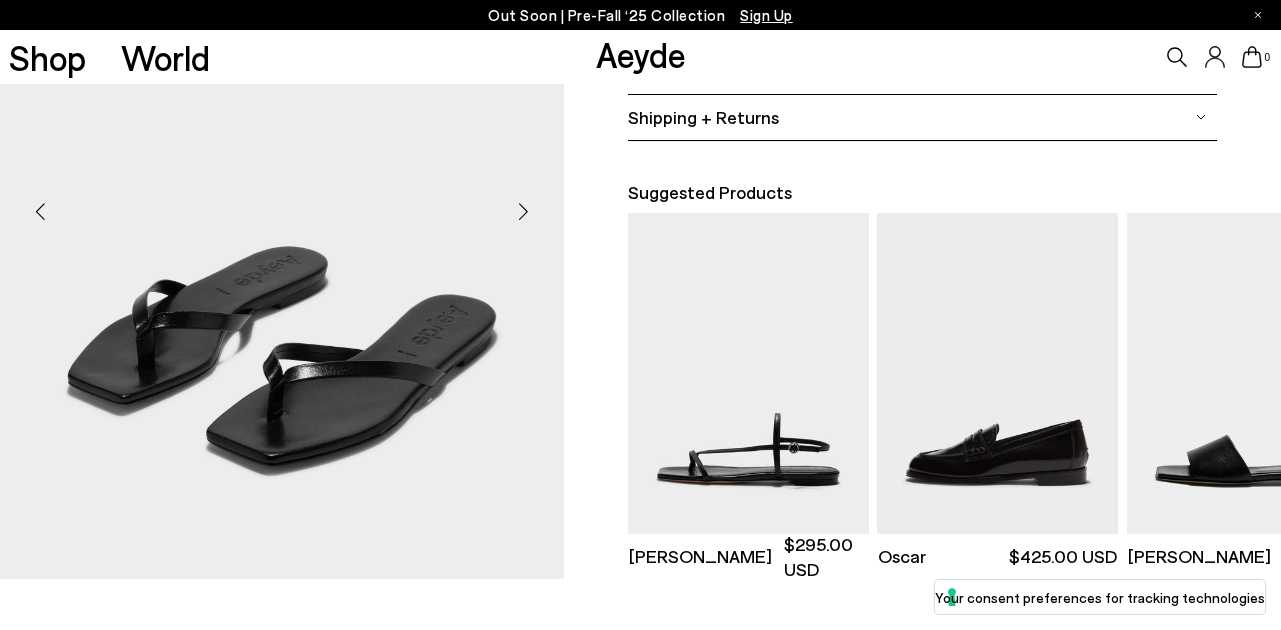 scroll, scrollTop: 454, scrollLeft: 0, axis: vertical 